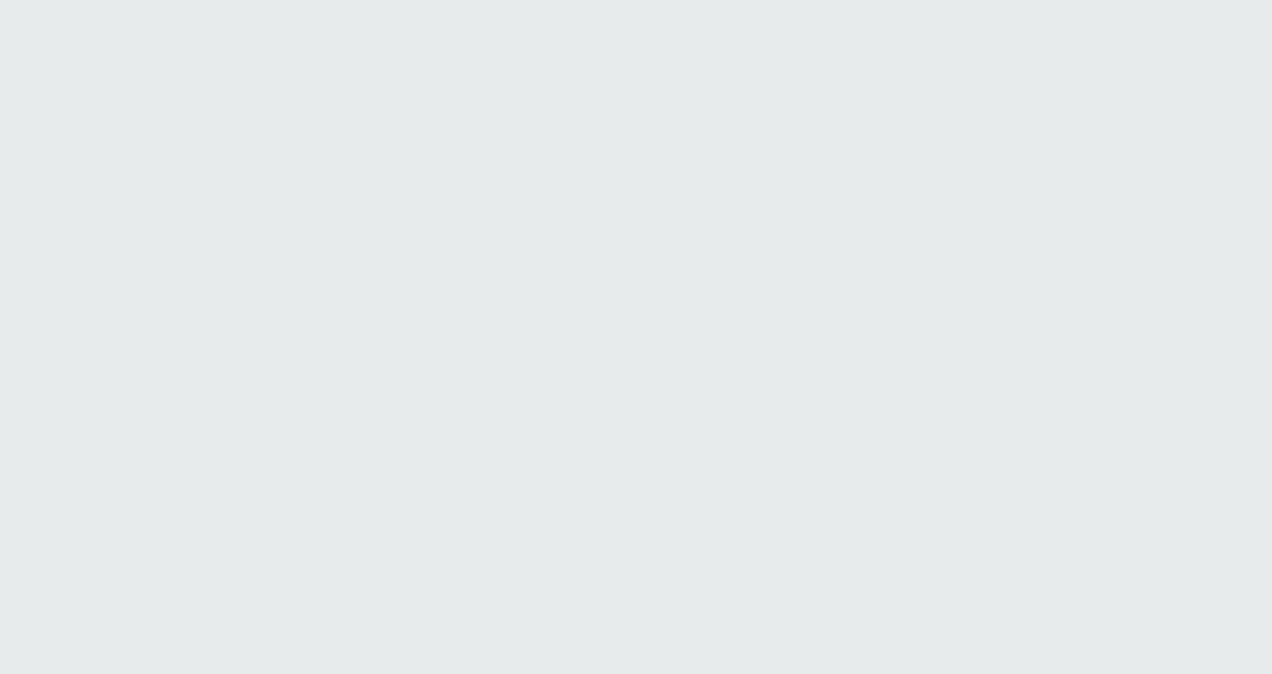 scroll, scrollTop: 0, scrollLeft: 0, axis: both 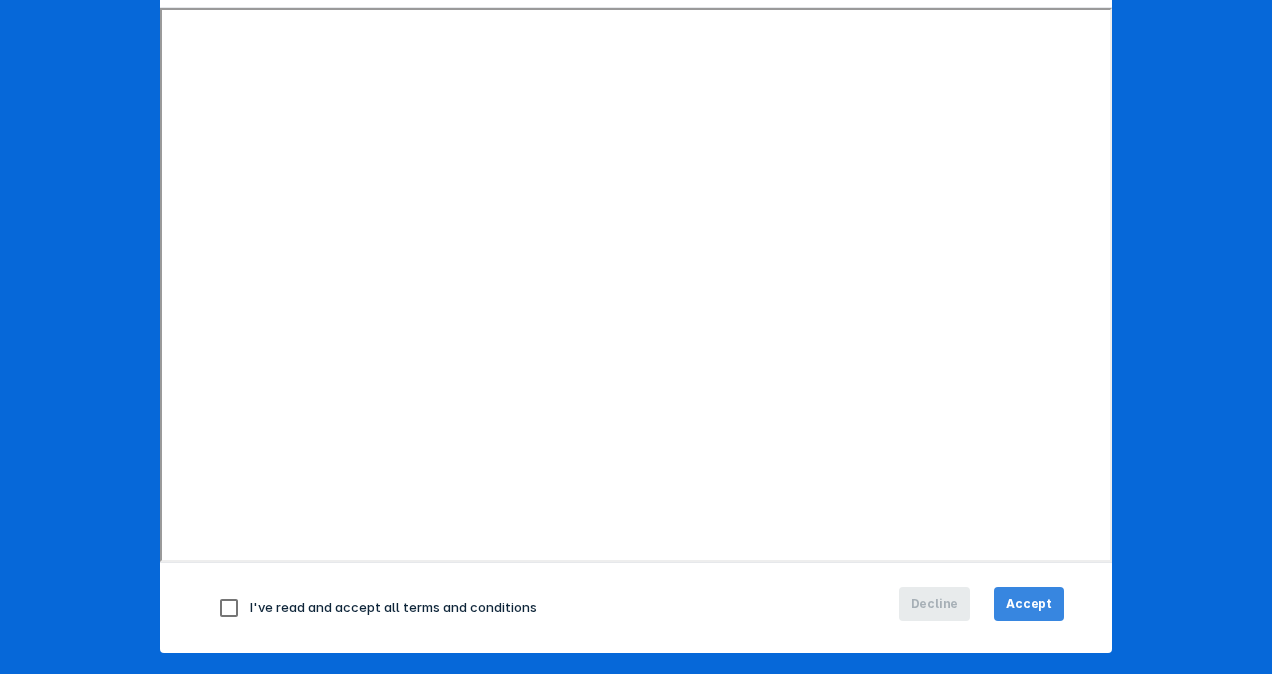 click on "Accept" at bounding box center (1029, 604) 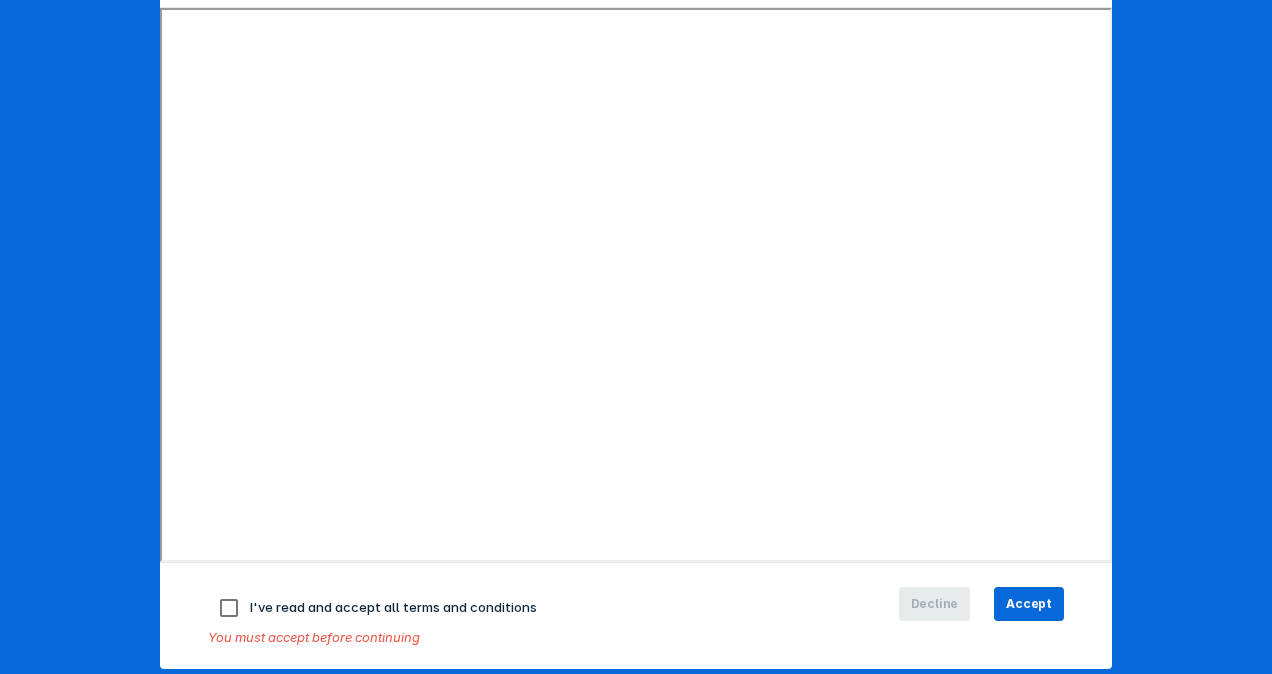 click at bounding box center (229, 608) 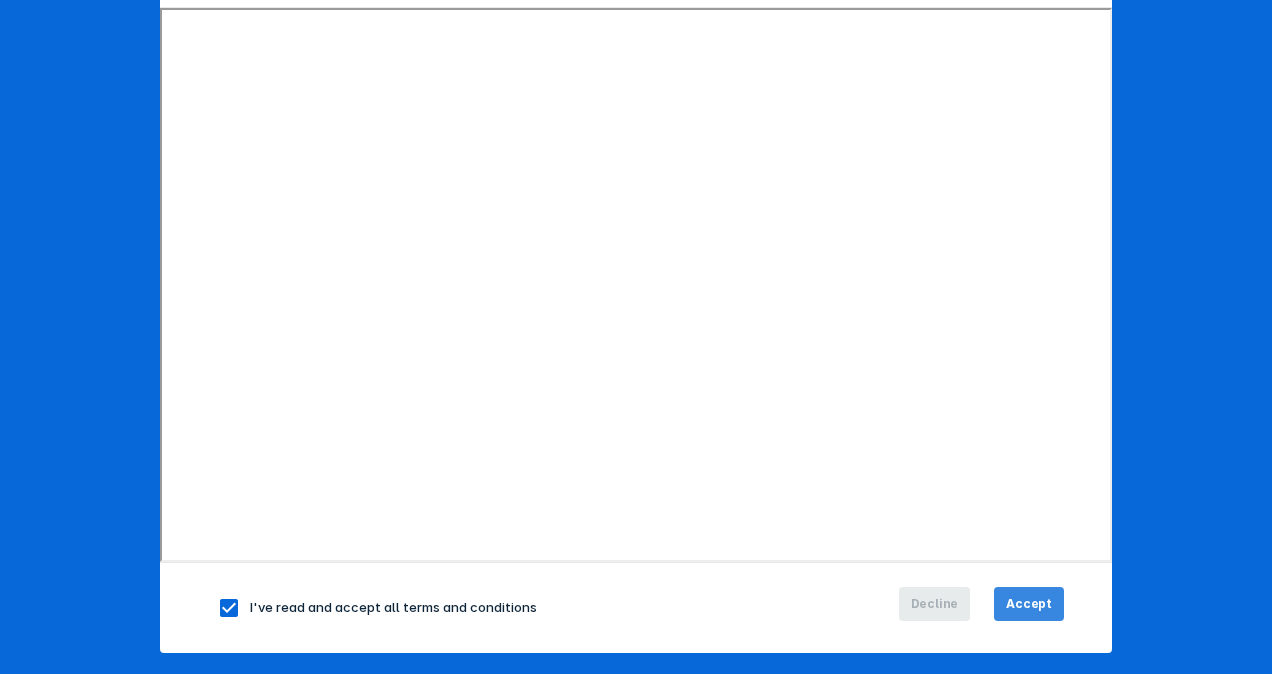 click on "Accept" at bounding box center [1029, 604] 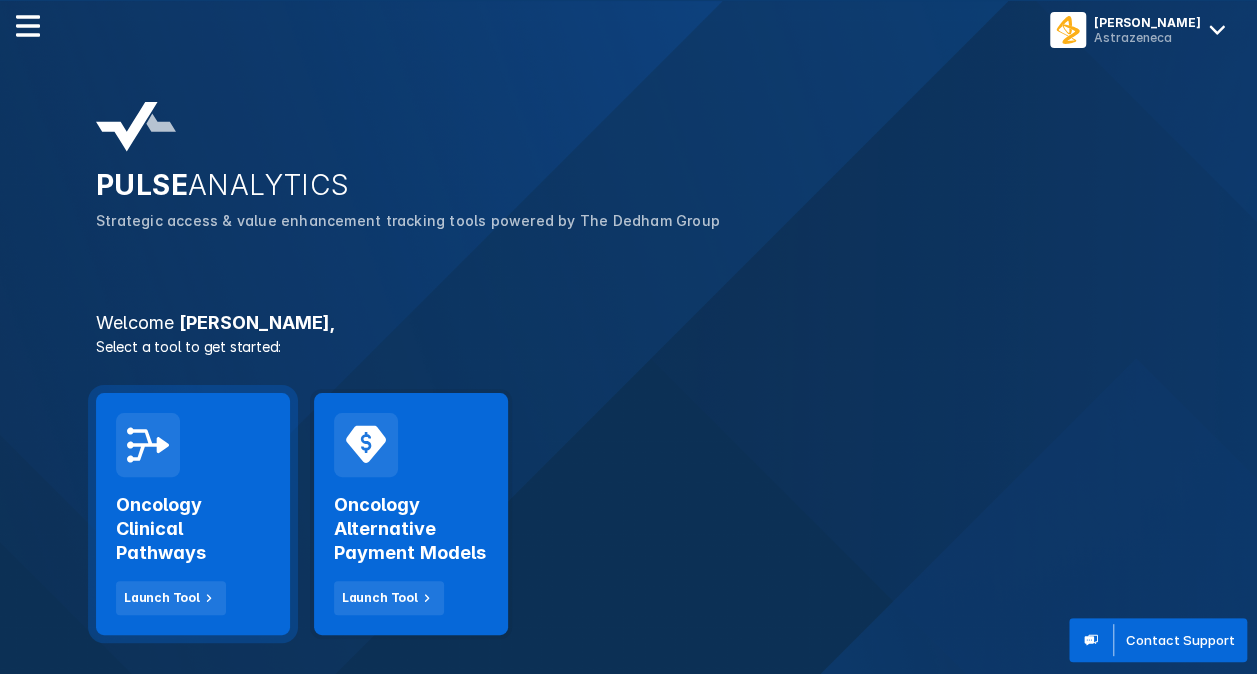 click on "Oncology Clinical Pathways" at bounding box center [193, 529] 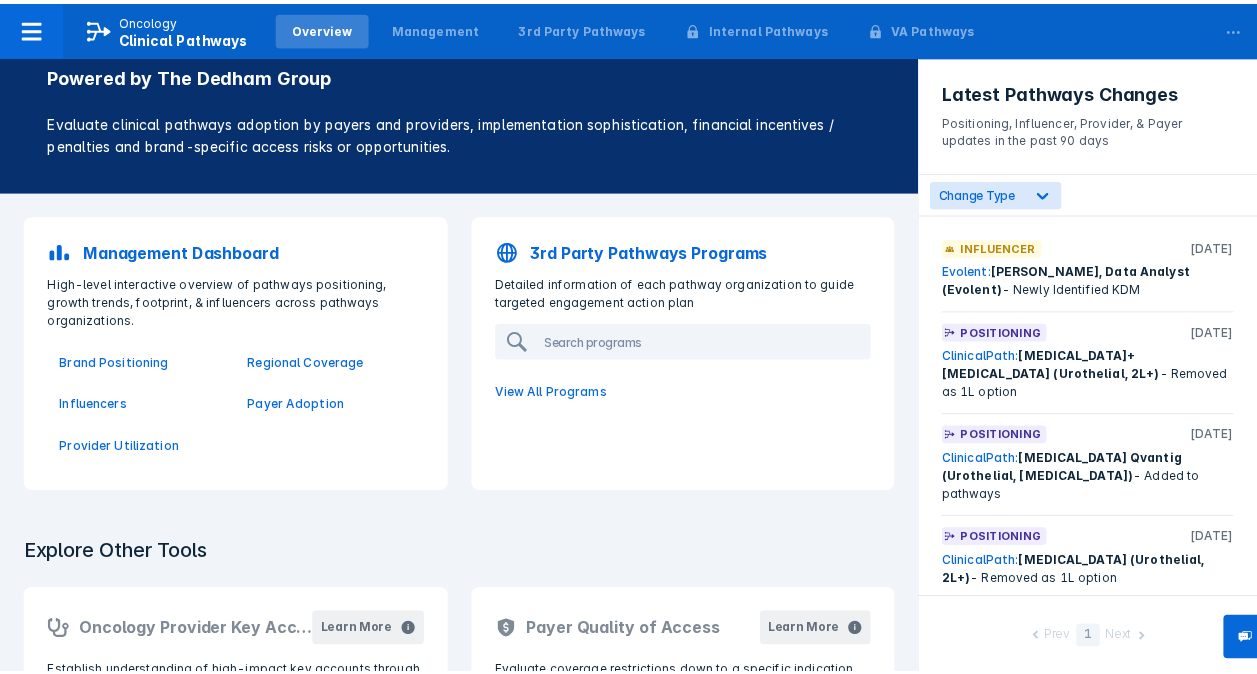 scroll, scrollTop: 100, scrollLeft: 0, axis: vertical 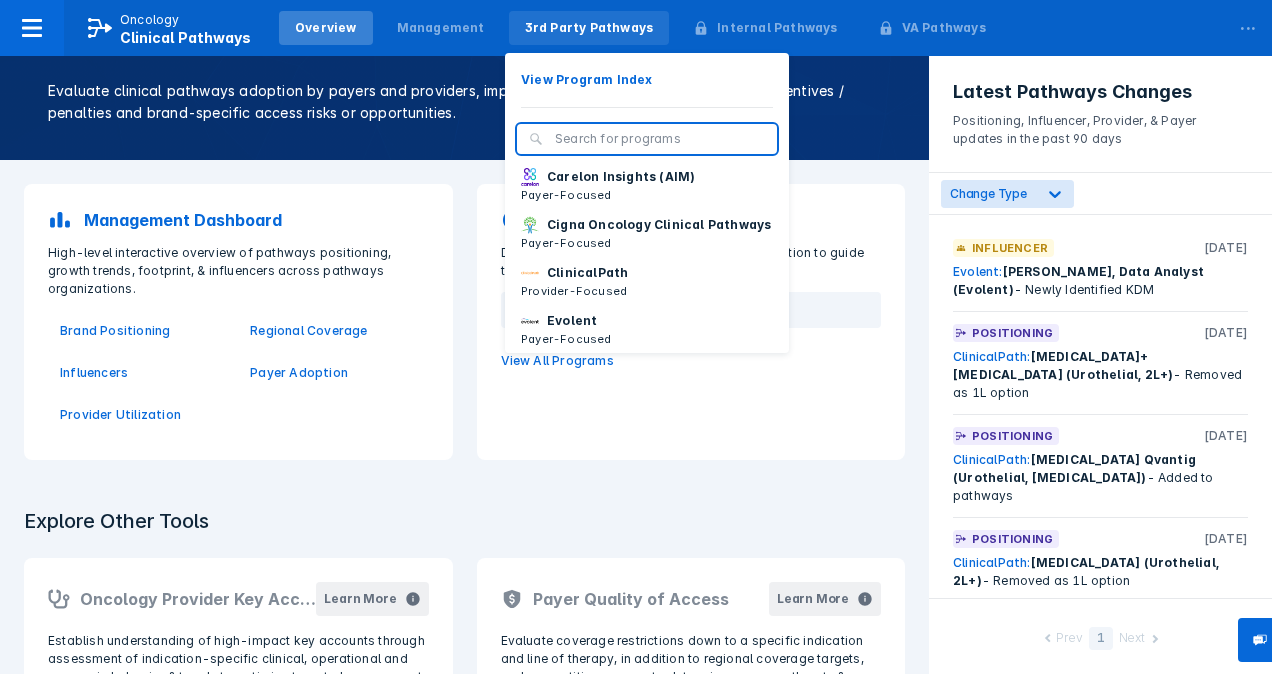 click on "3rd Party Pathways" at bounding box center [589, 28] 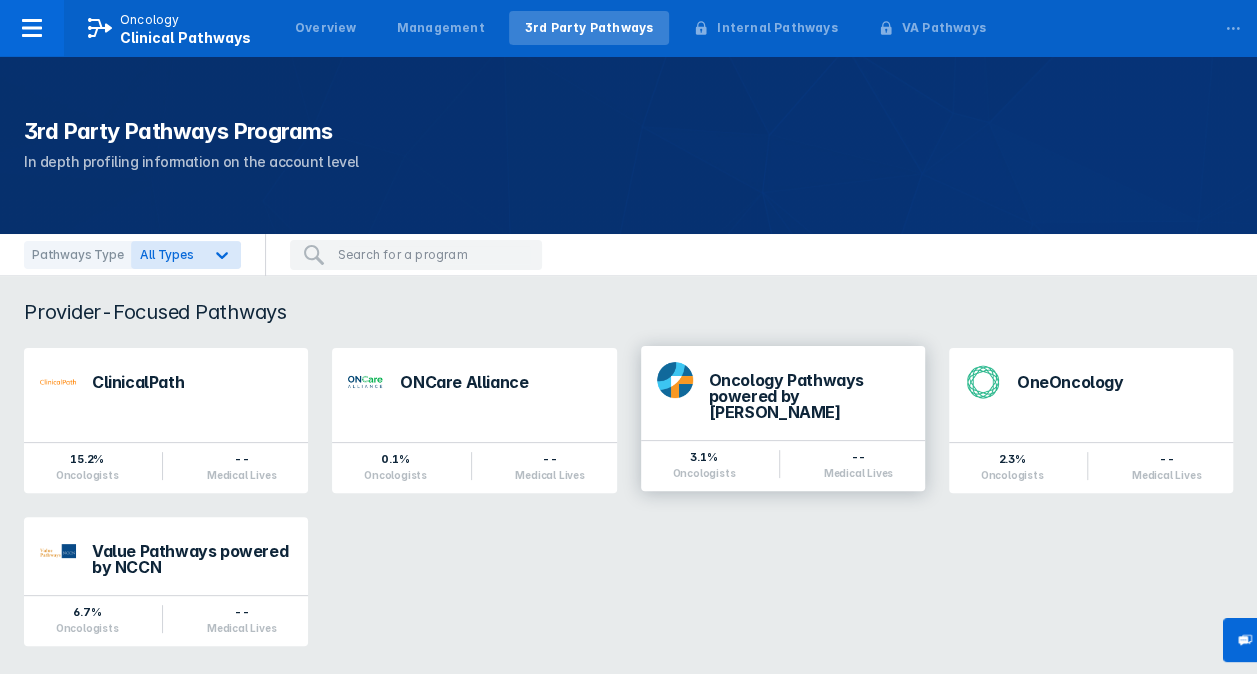 click on "Oncology Pathways powered by Dana-Farber" at bounding box center [783, 393] 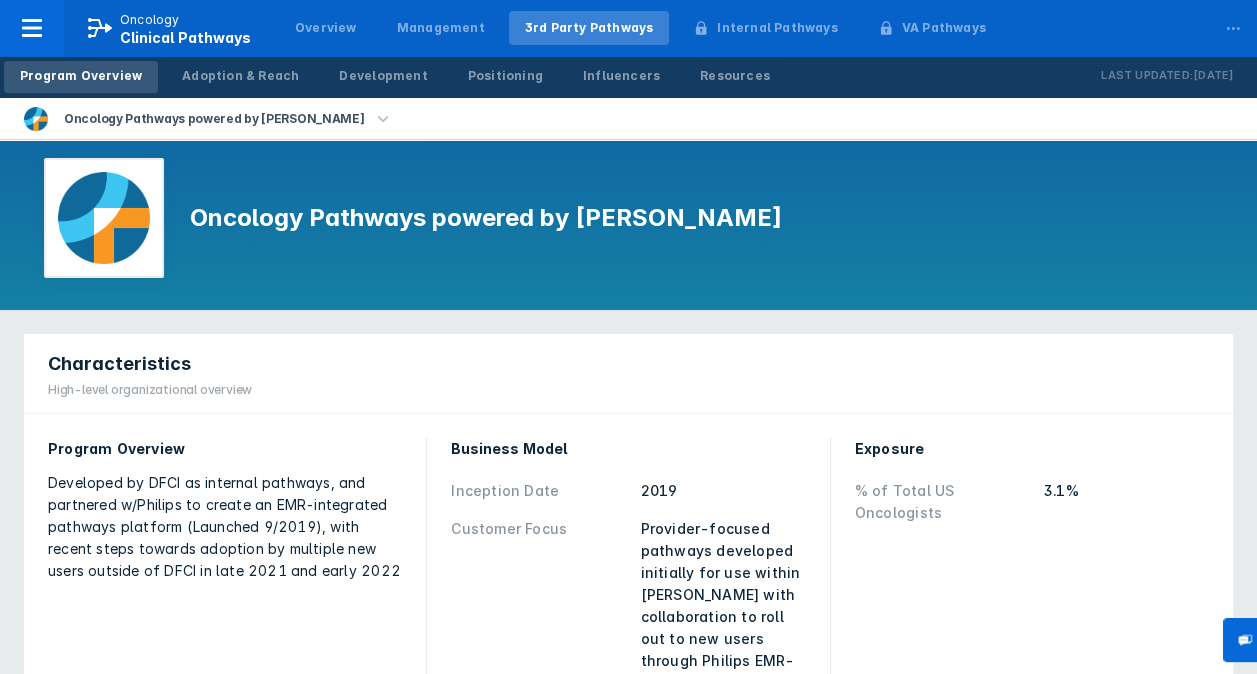scroll, scrollTop: 0, scrollLeft: 0, axis: both 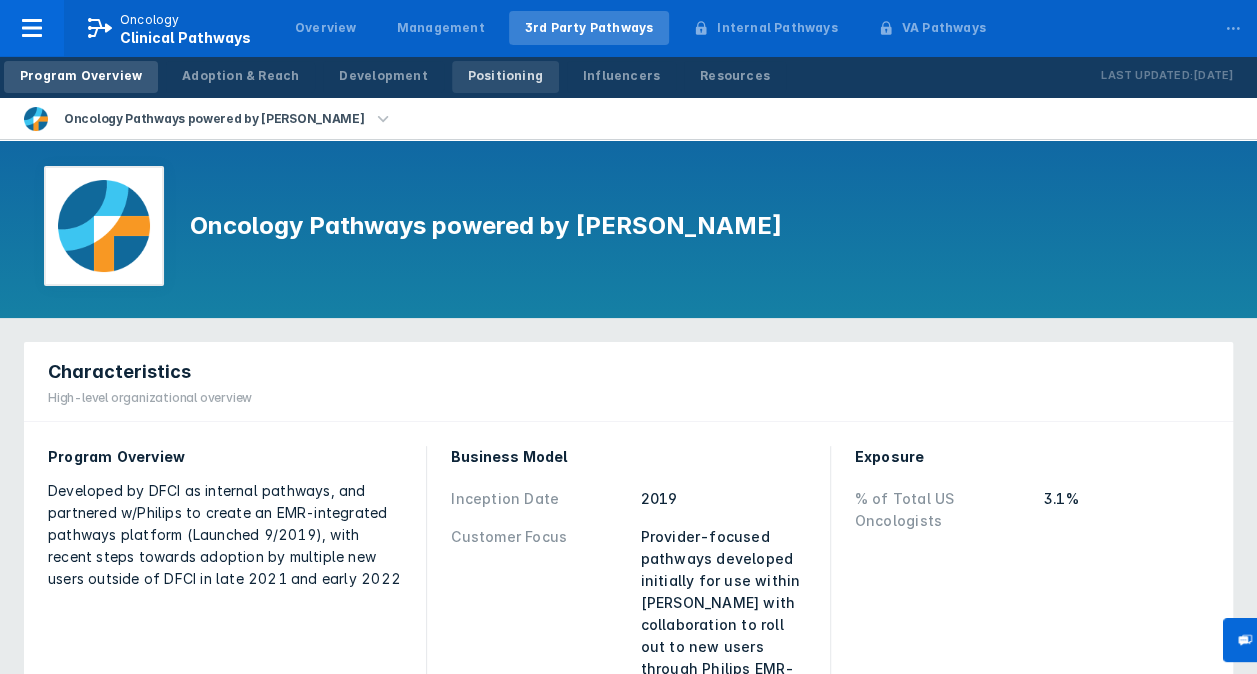 click on "Positioning" at bounding box center (505, 76) 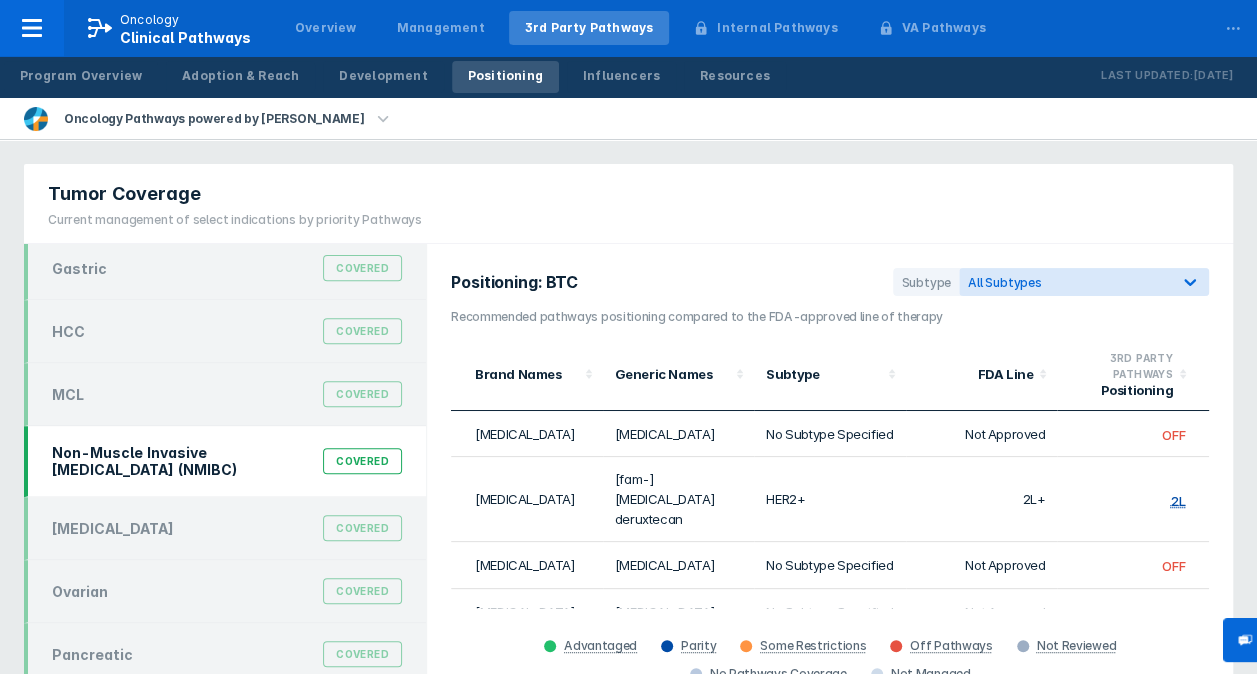 scroll, scrollTop: 442, scrollLeft: 0, axis: vertical 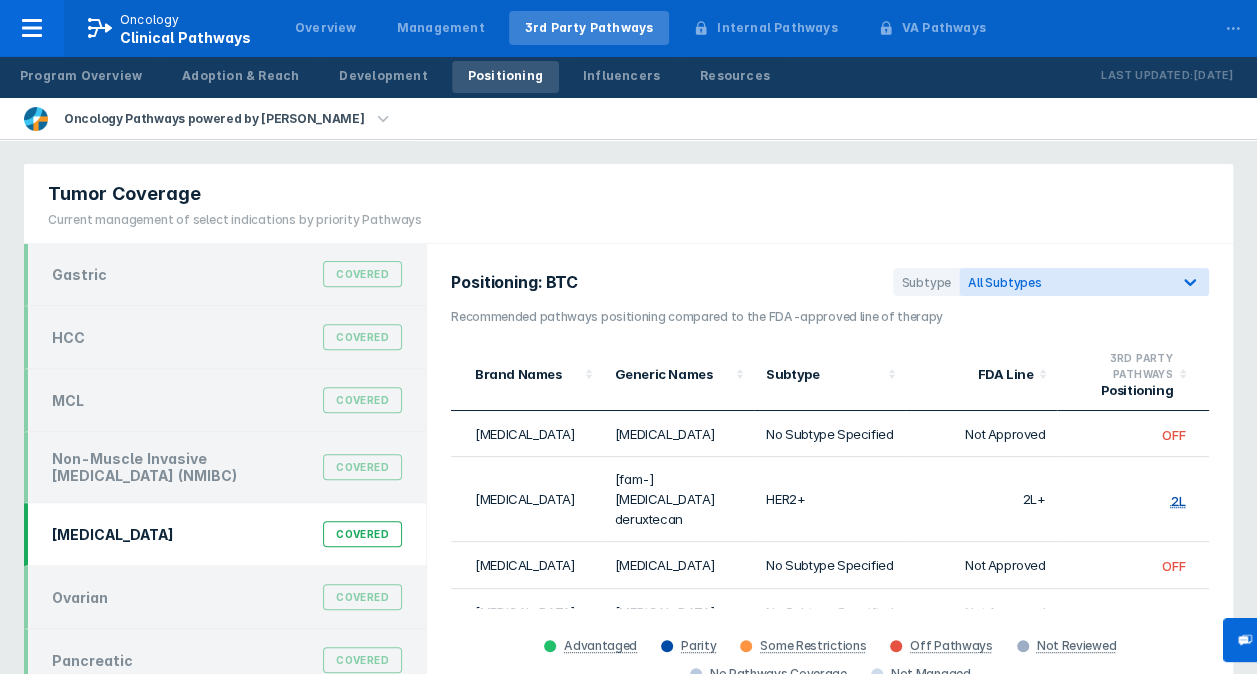 click on "Covered" at bounding box center (362, 534) 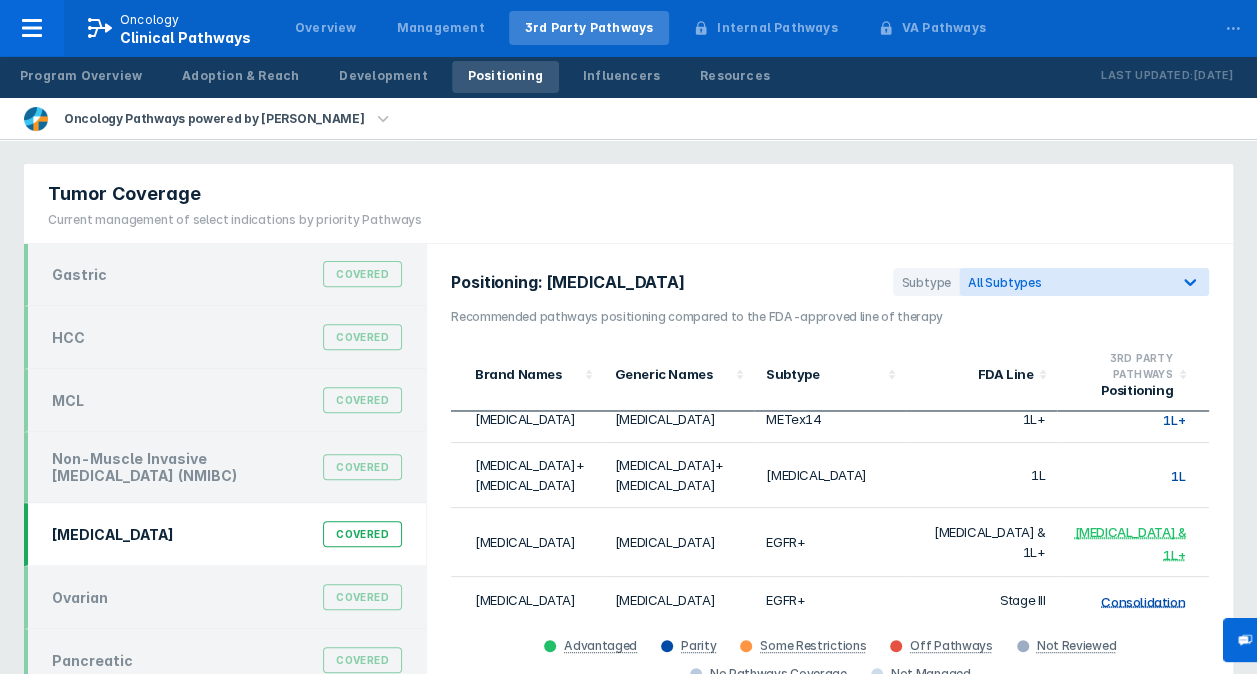 scroll, scrollTop: 1865, scrollLeft: 0, axis: vertical 